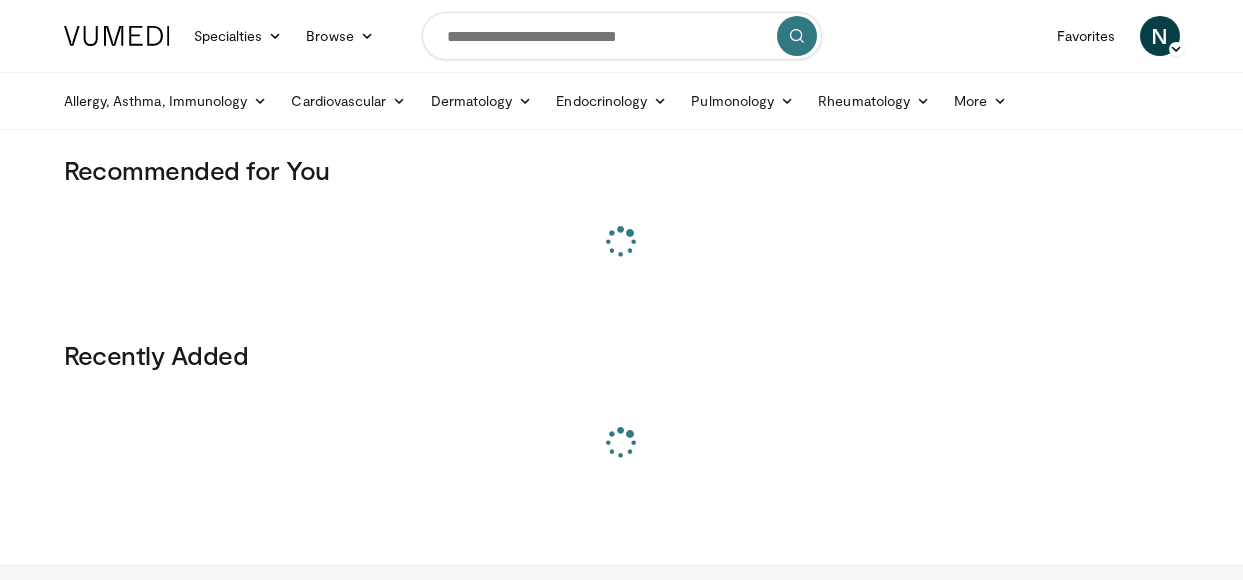scroll, scrollTop: 0, scrollLeft: 0, axis: both 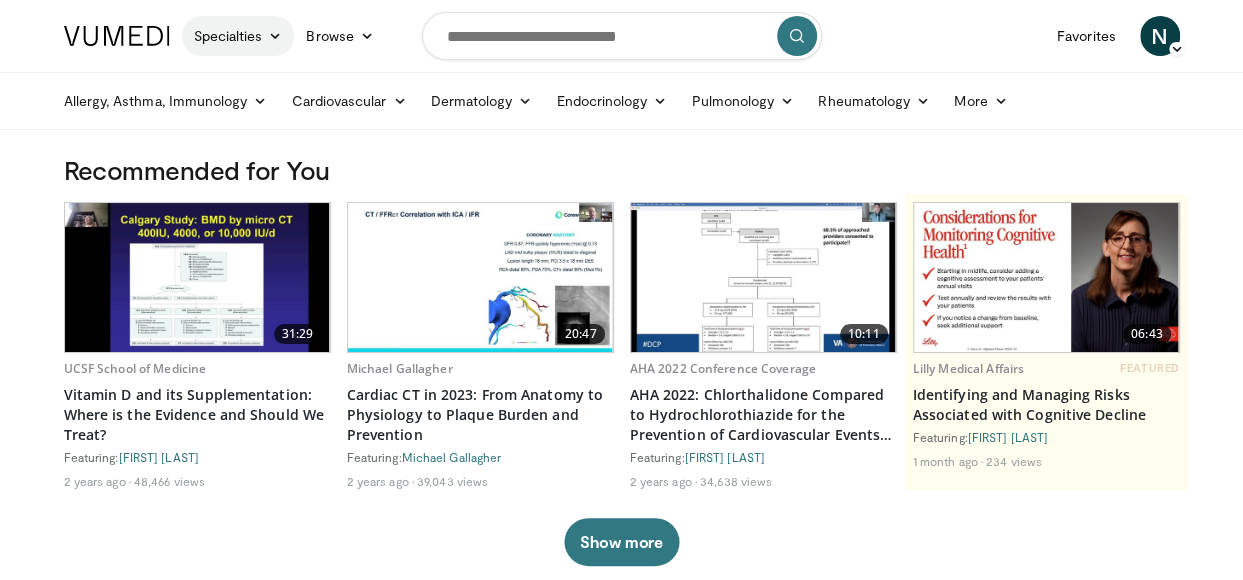 click on "Specialties" at bounding box center (238, 36) 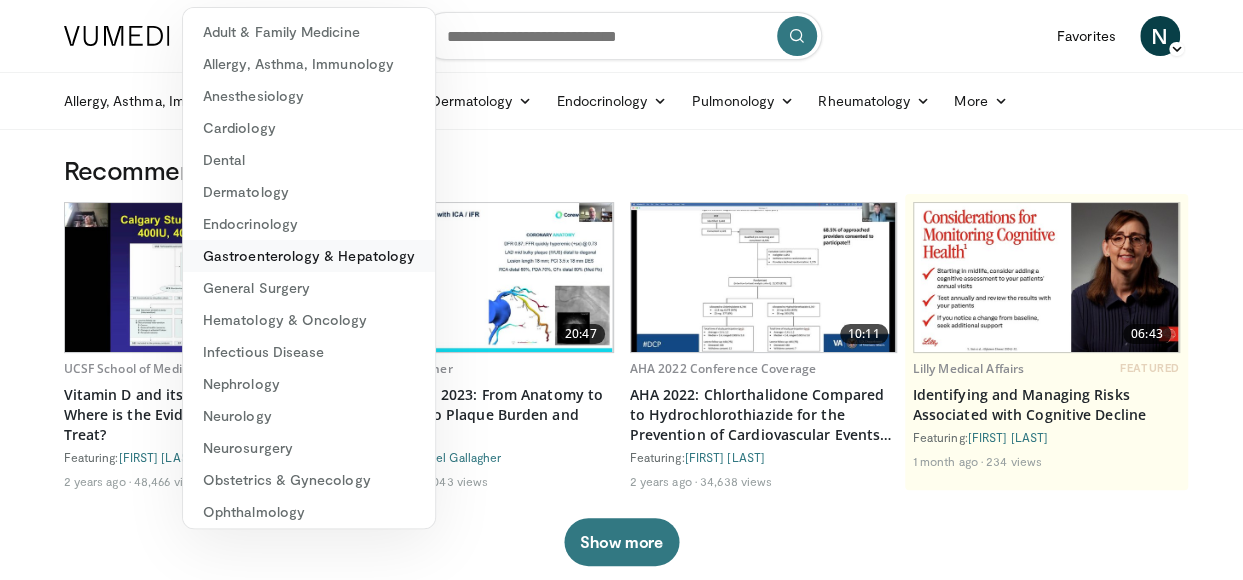 click on "Gastroenterology & Hepatology" at bounding box center (309, 256) 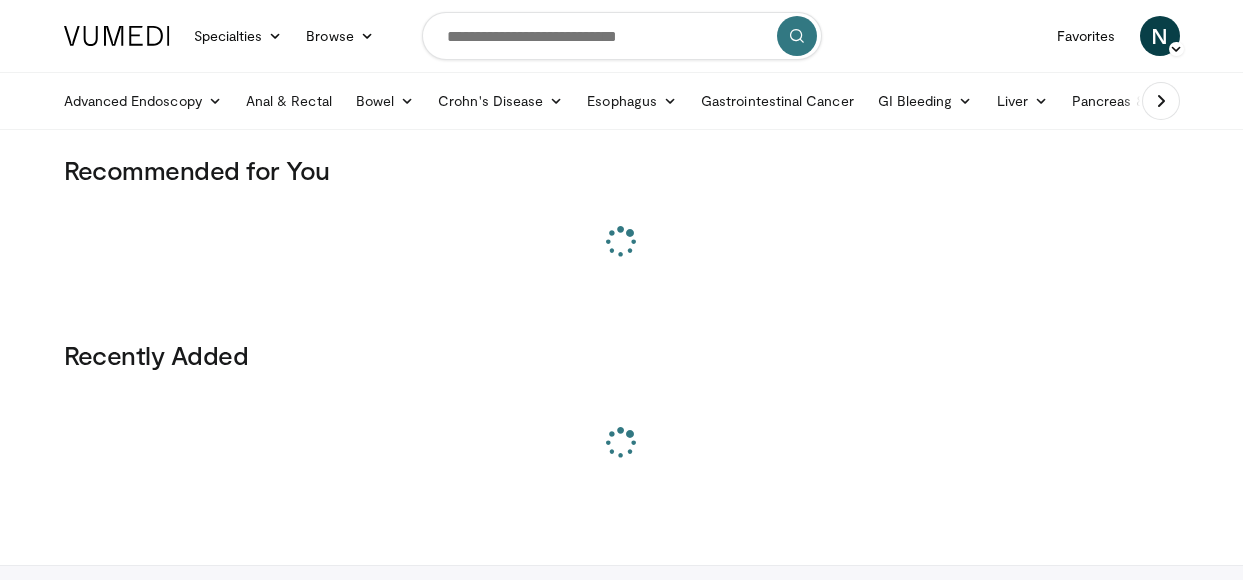 scroll, scrollTop: 0, scrollLeft: 0, axis: both 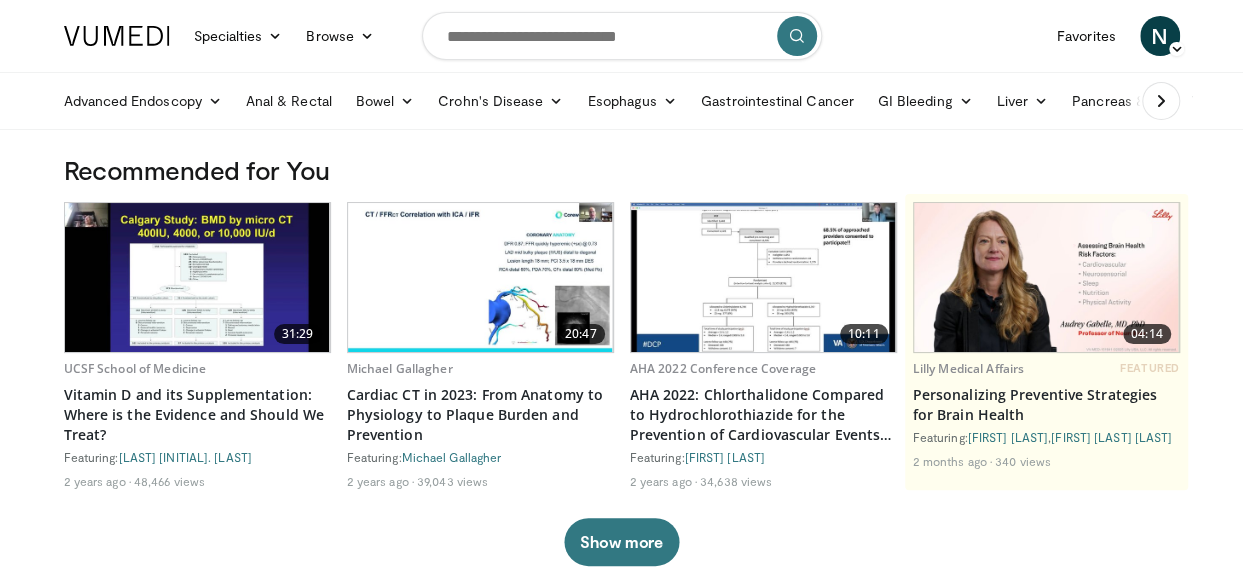 click at bounding box center (1161, 101) 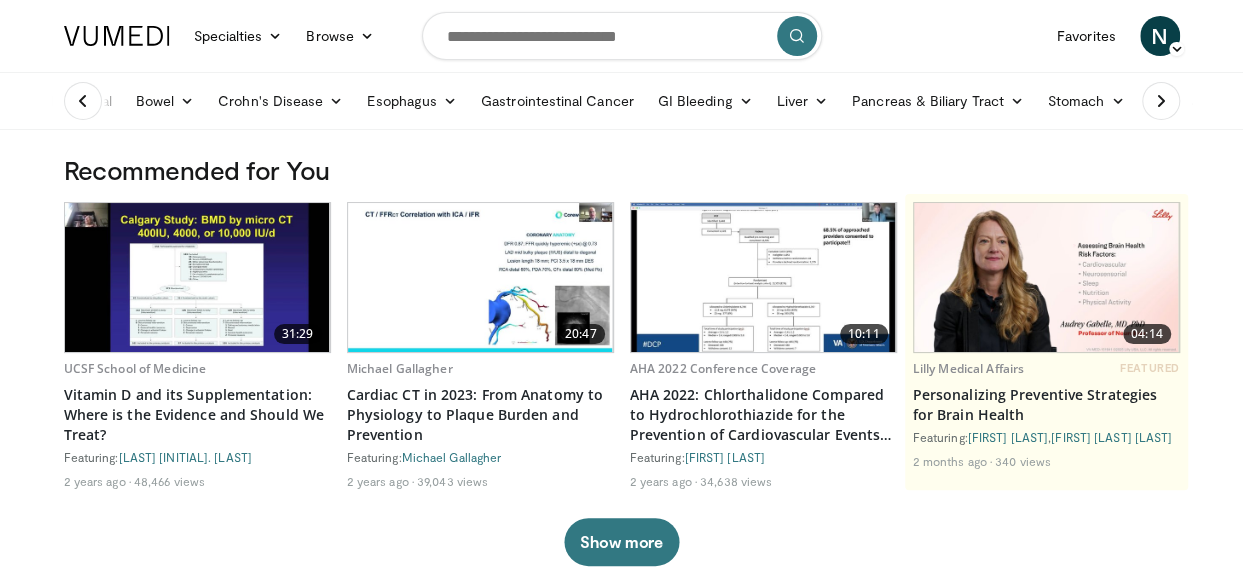 click at bounding box center (1161, 101) 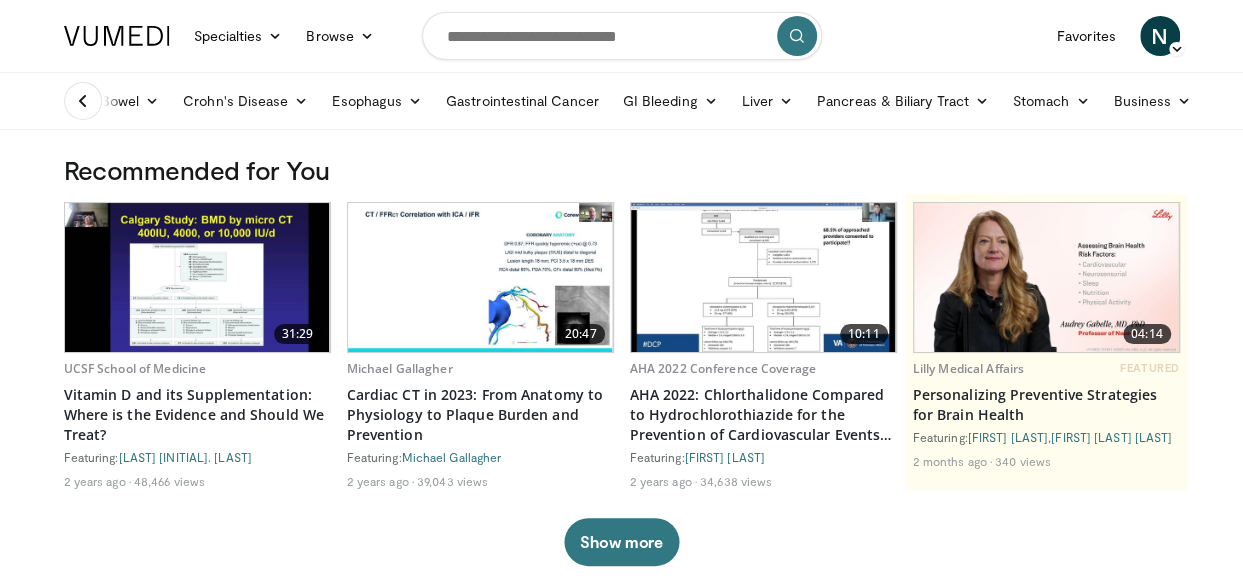 click on "Business" at bounding box center (1152, 101) 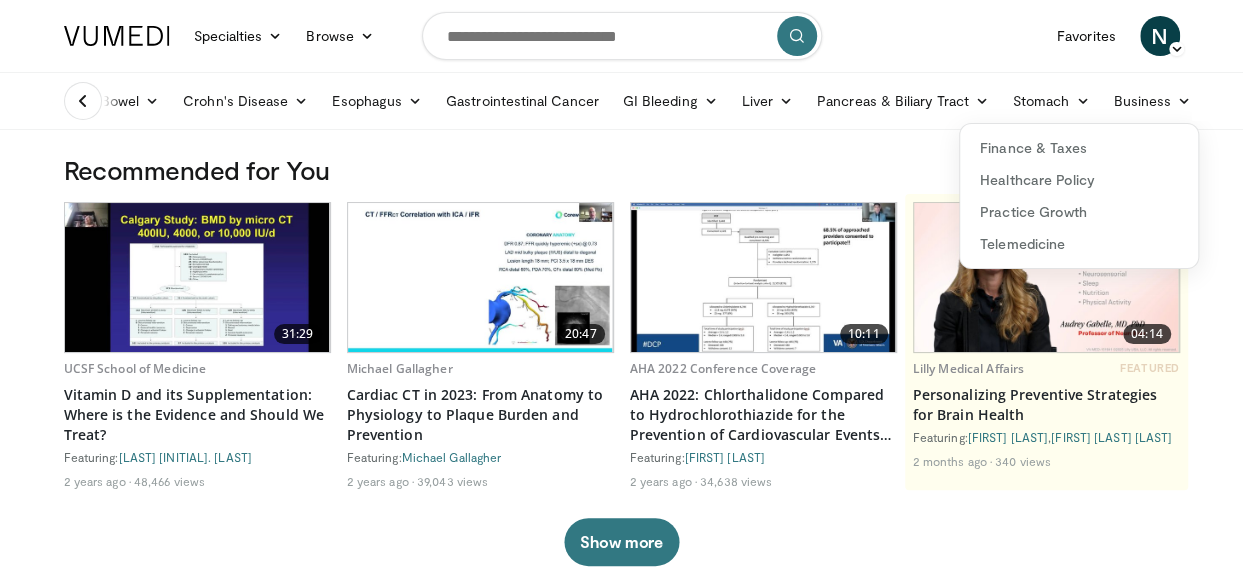 click at bounding box center [83, 101] 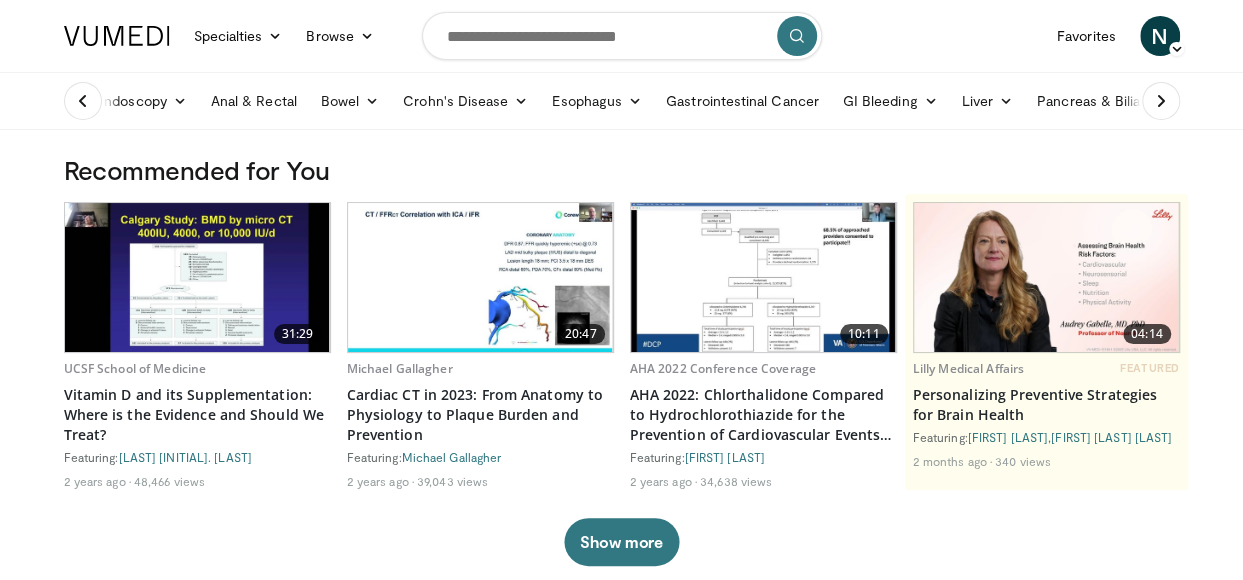 click at bounding box center [83, 101] 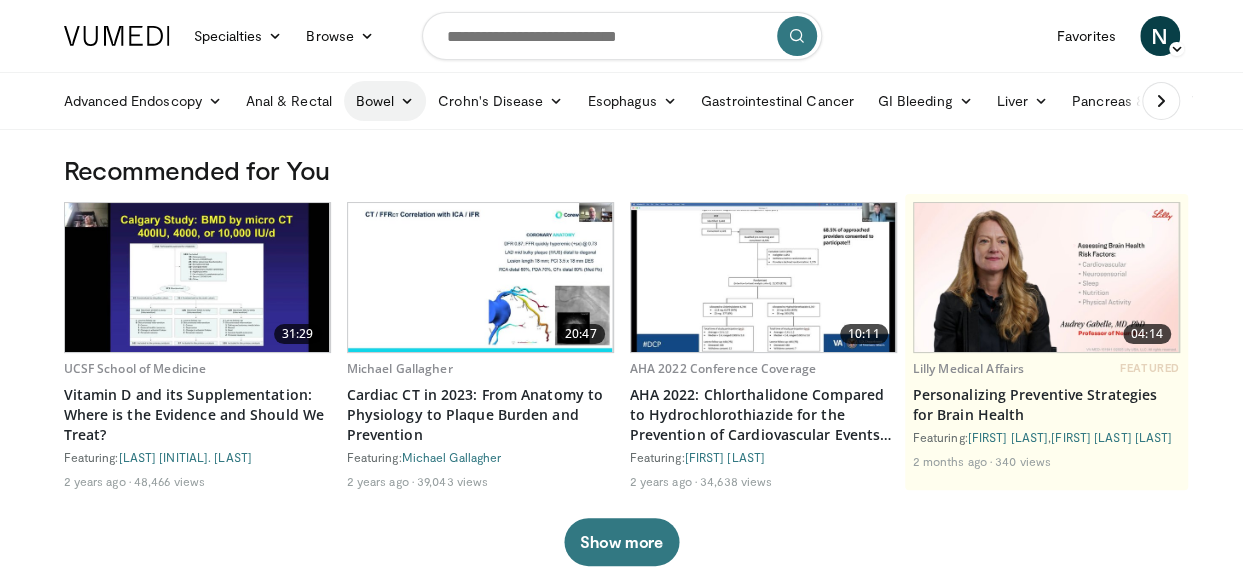 click on "Bowel" at bounding box center [385, 101] 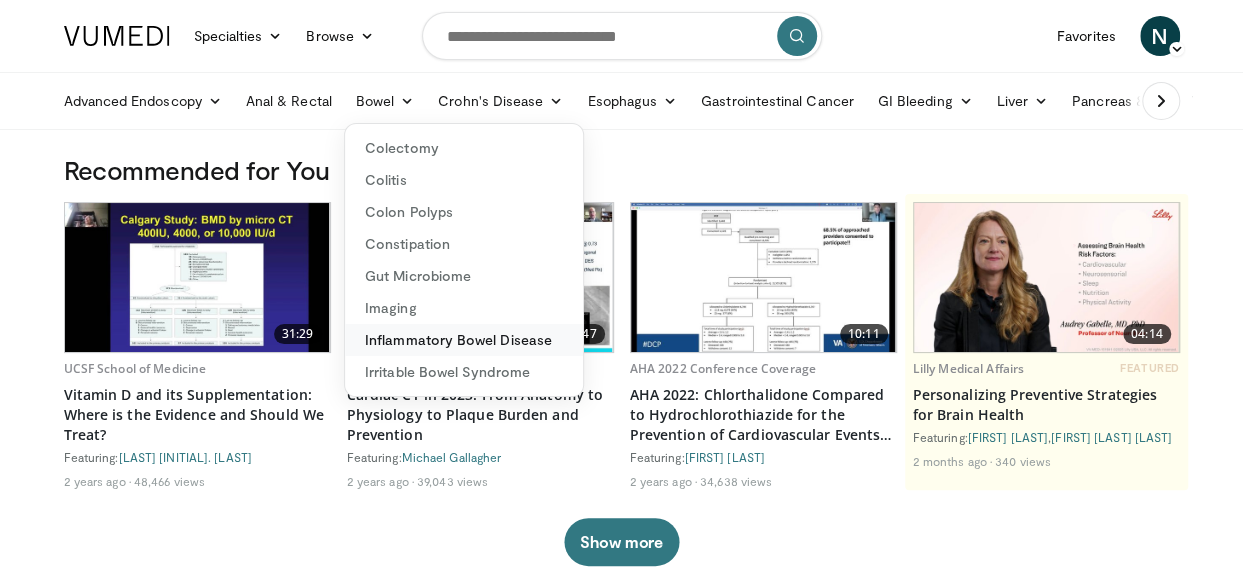 click on "Inflammatory Bowel Disease" at bounding box center [464, 340] 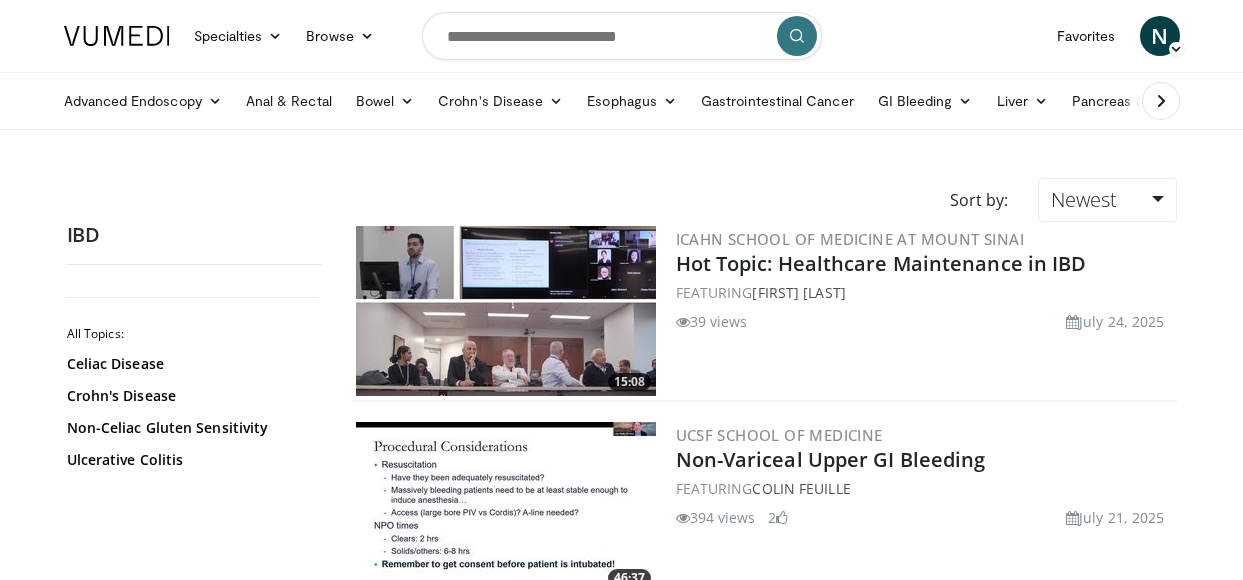 scroll, scrollTop: 0, scrollLeft: 0, axis: both 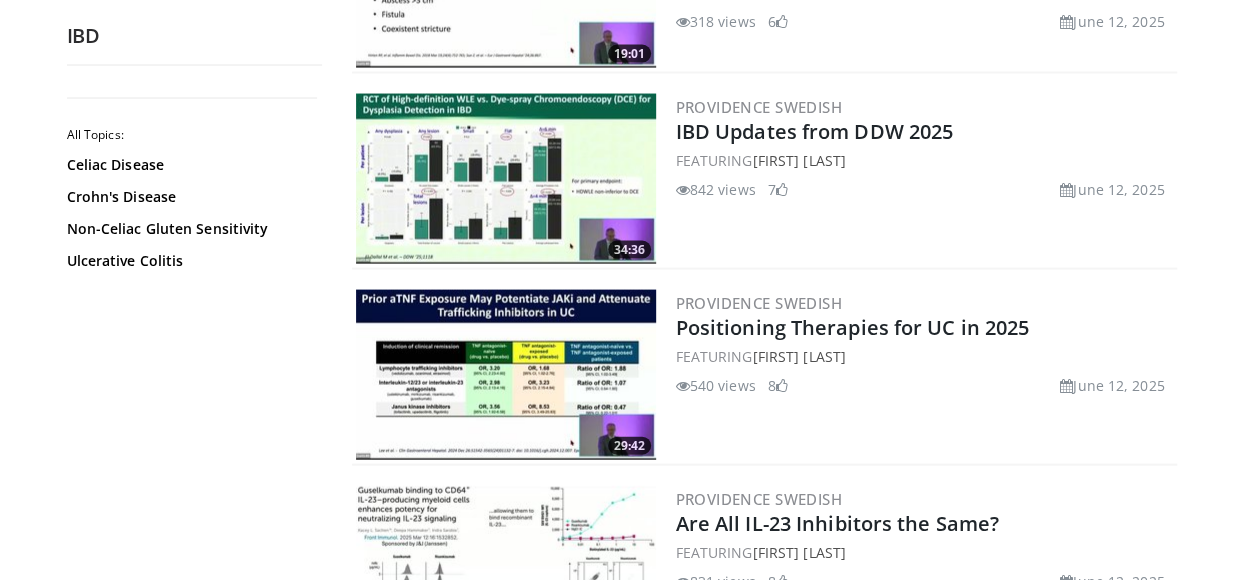 click at bounding box center (506, 375) 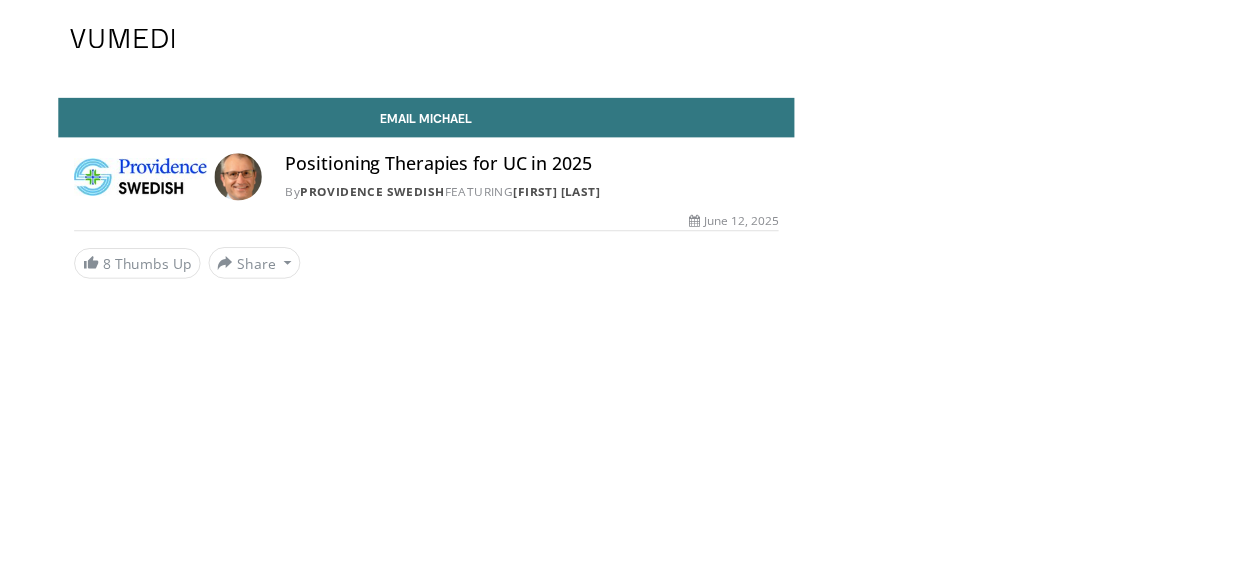 scroll, scrollTop: 0, scrollLeft: 0, axis: both 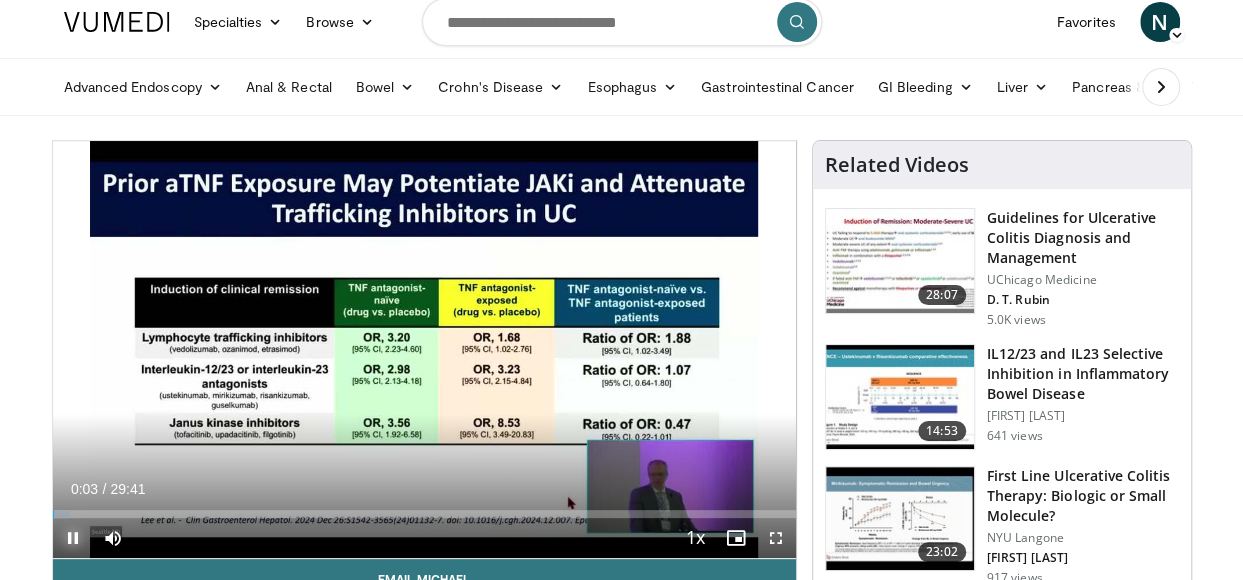 click at bounding box center [73, 538] 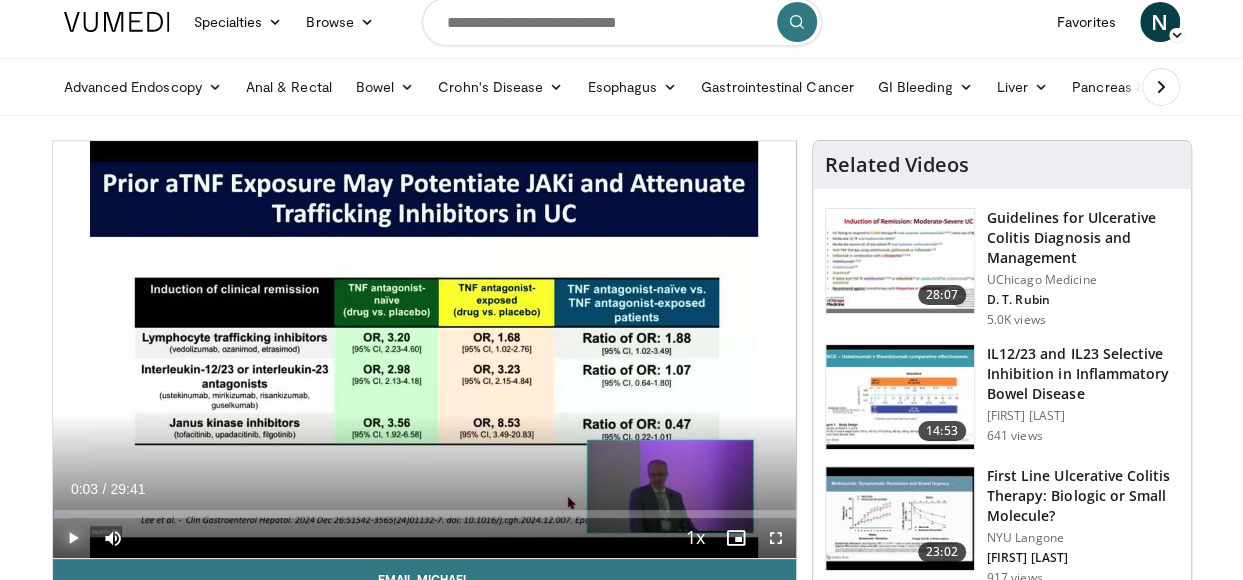 click at bounding box center [73, 538] 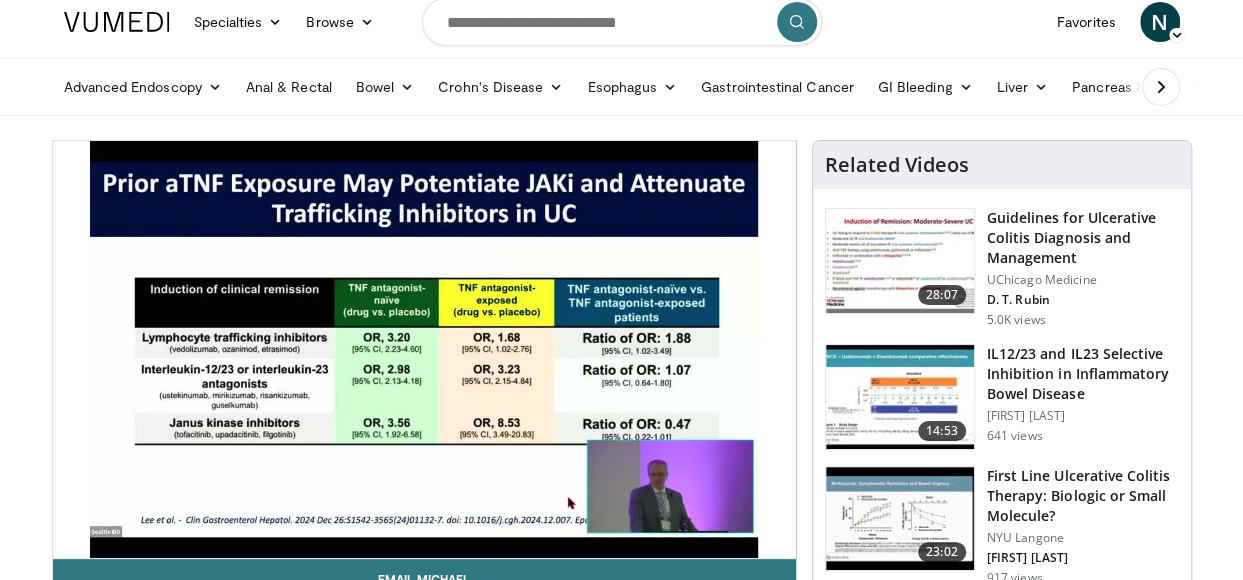 type 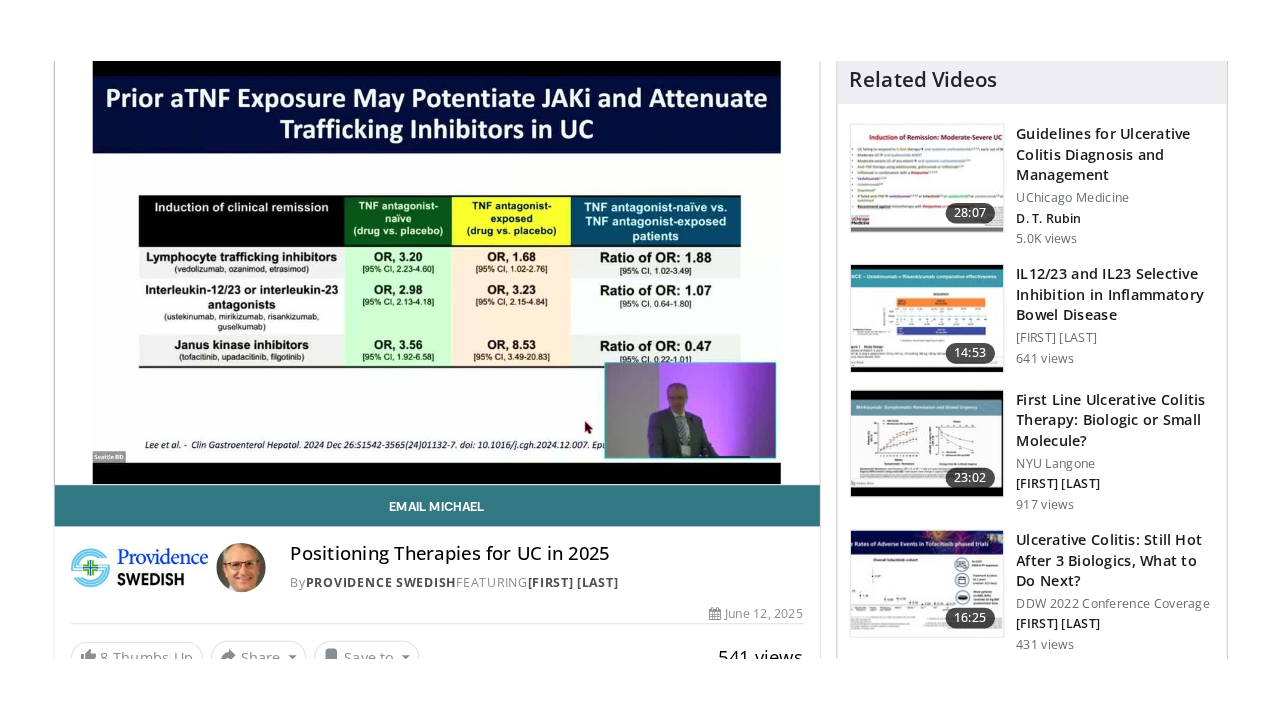 scroll, scrollTop: 198, scrollLeft: 0, axis: vertical 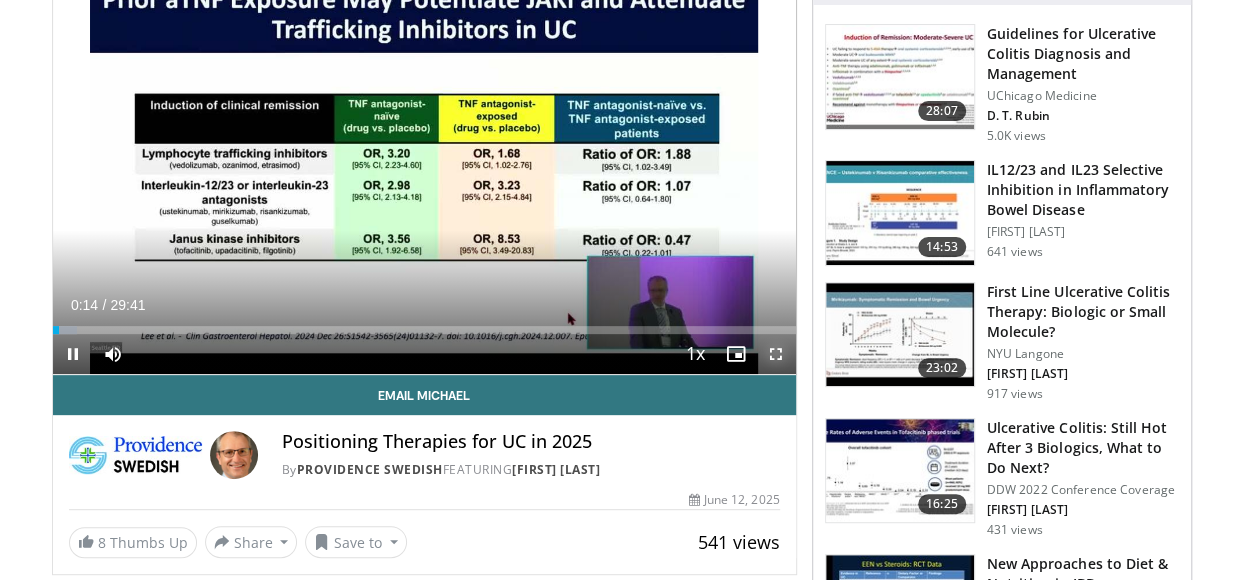 click at bounding box center (776, 354) 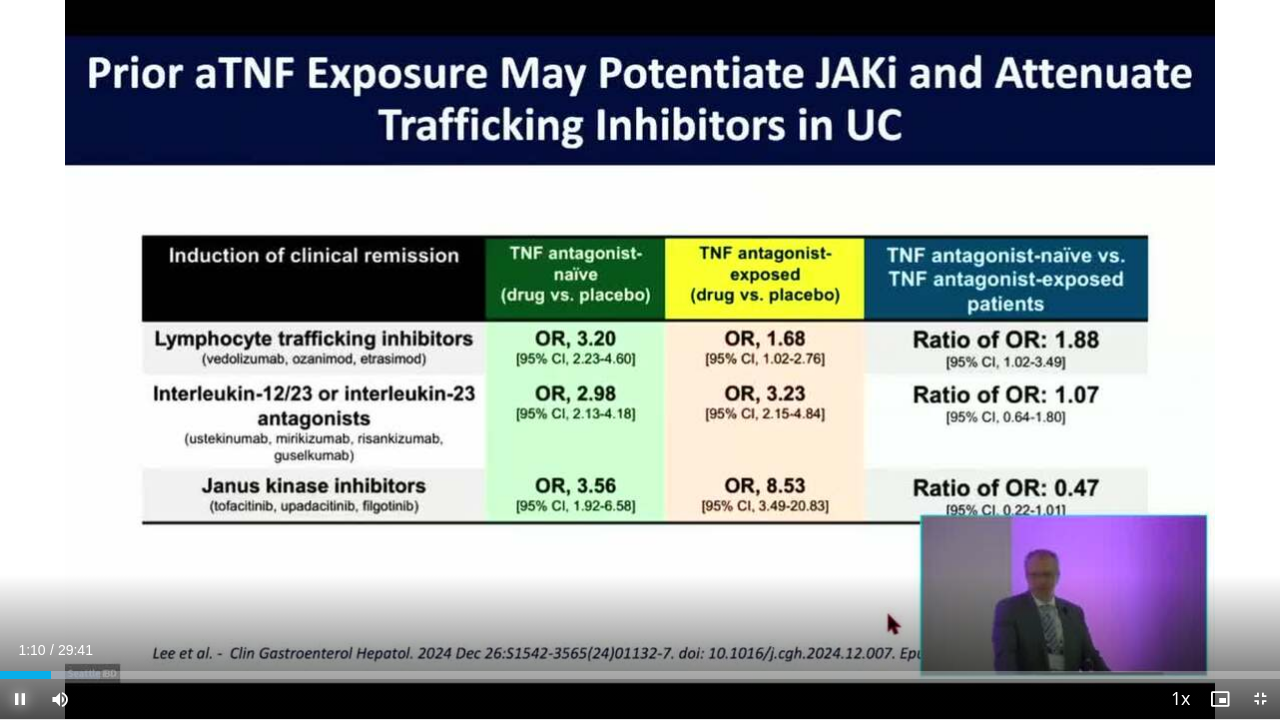 click at bounding box center [20, 699] 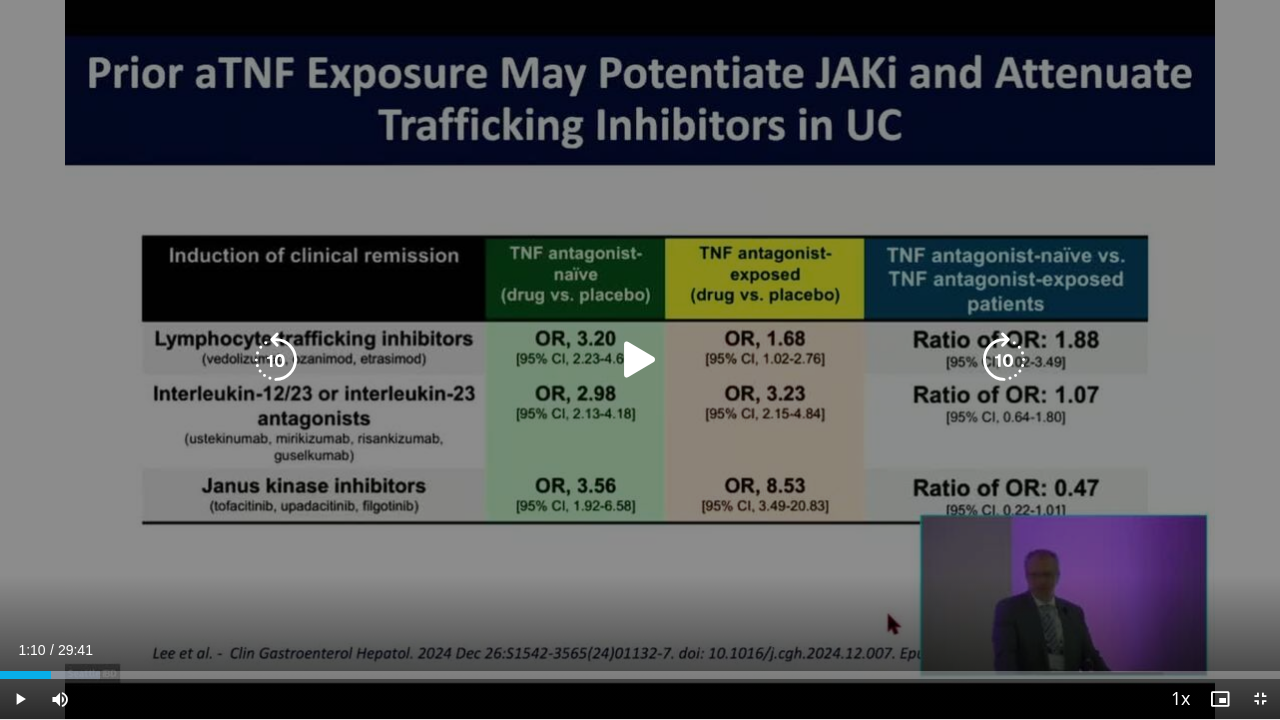 click at bounding box center [640, 360] 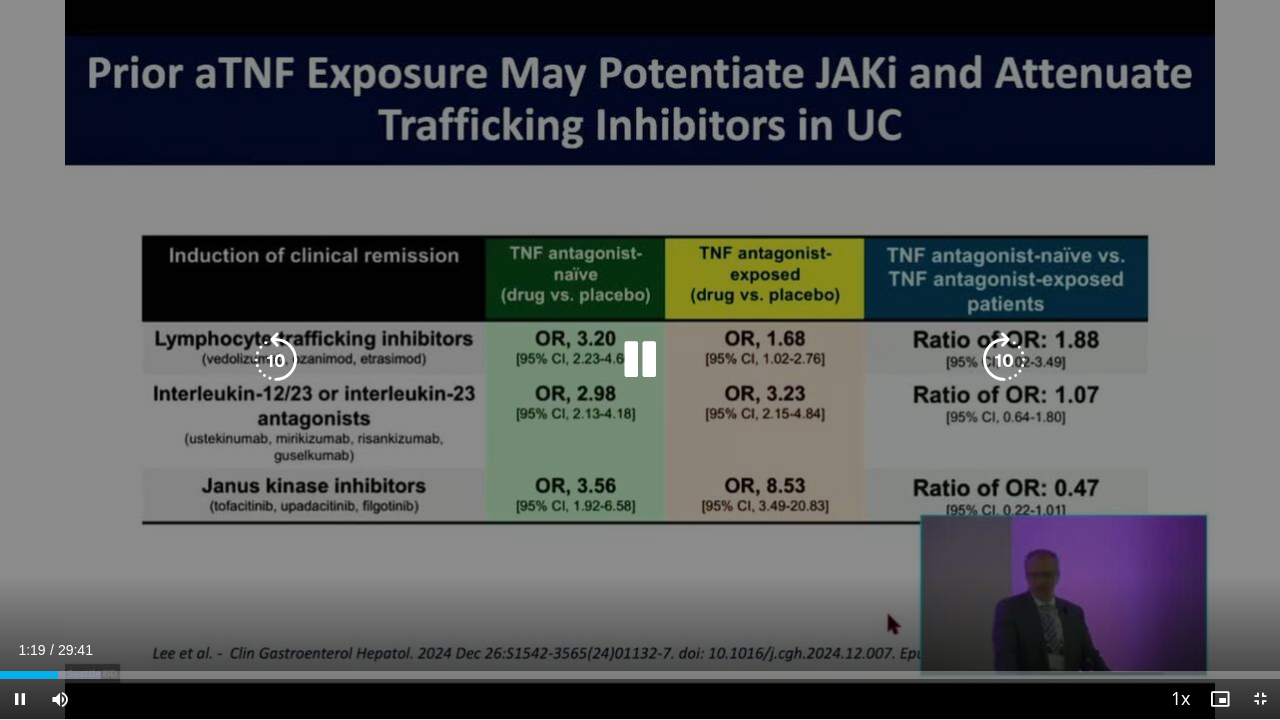 drag, startPoint x: 972, startPoint y: 558, endPoint x: 1025, endPoint y: 484, distance: 91.02197 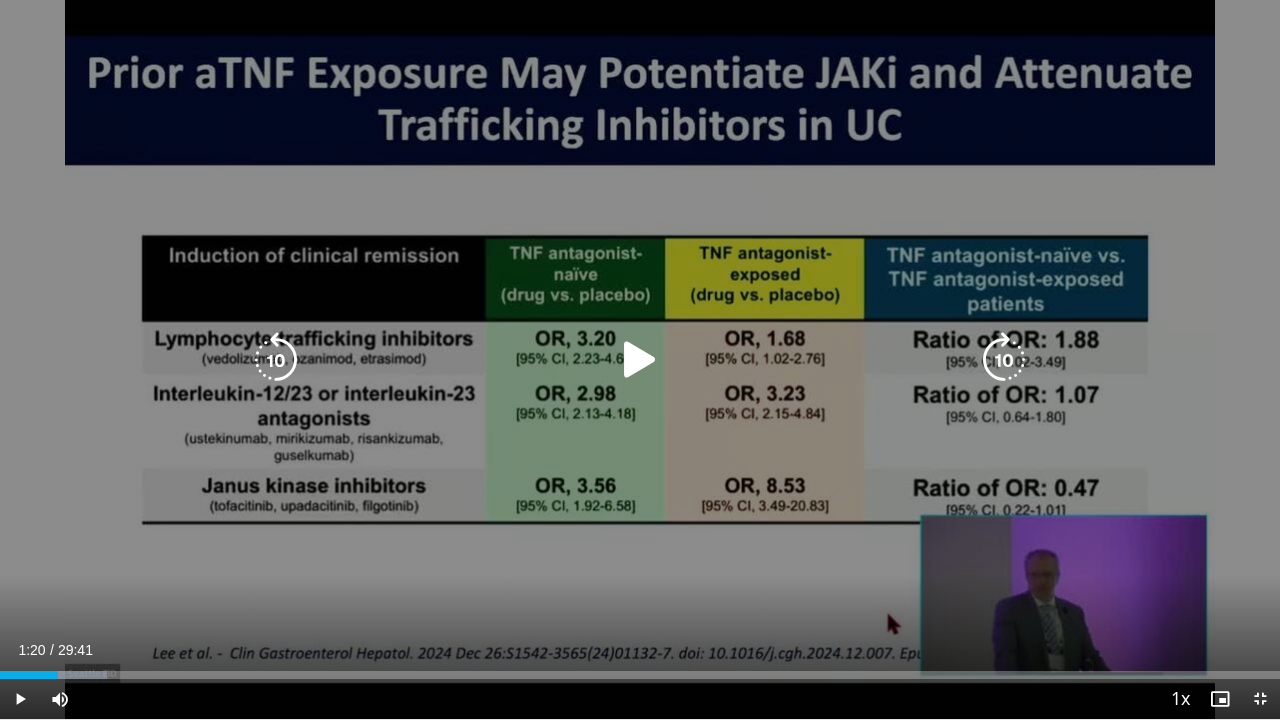 click on "10 seconds
Tap to unmute" at bounding box center (640, 359) 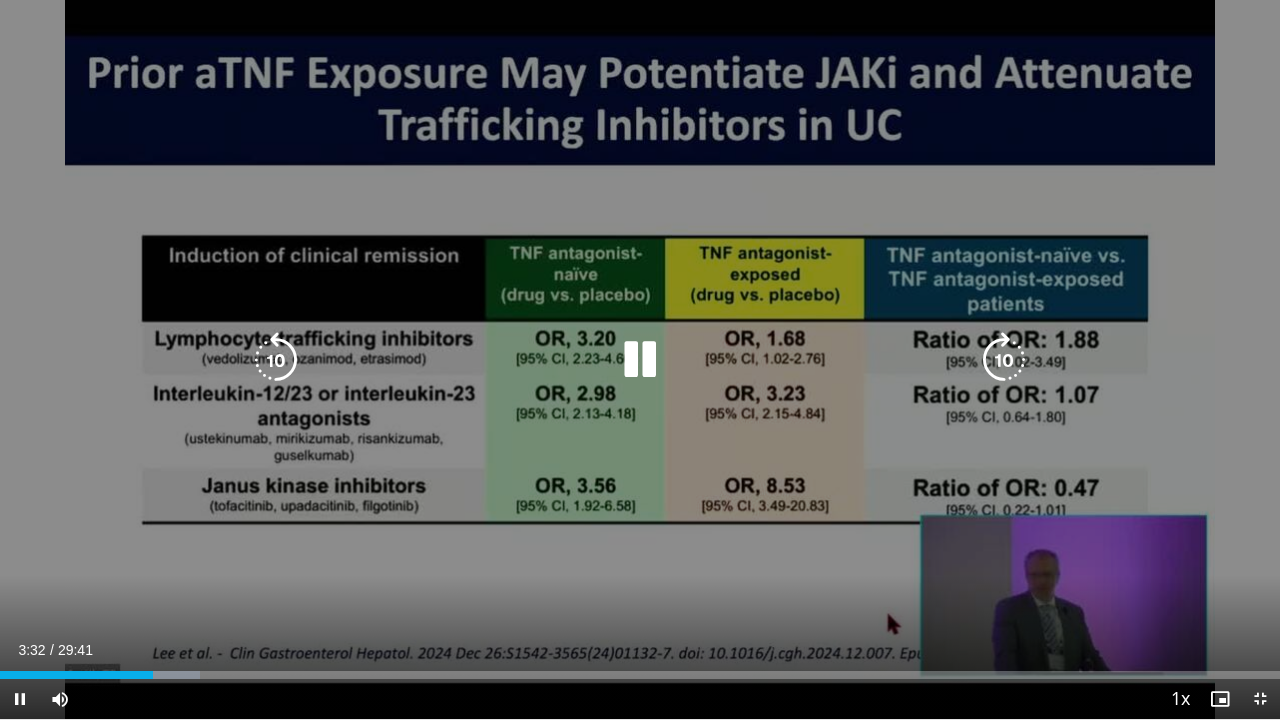 click at bounding box center (640, 360) 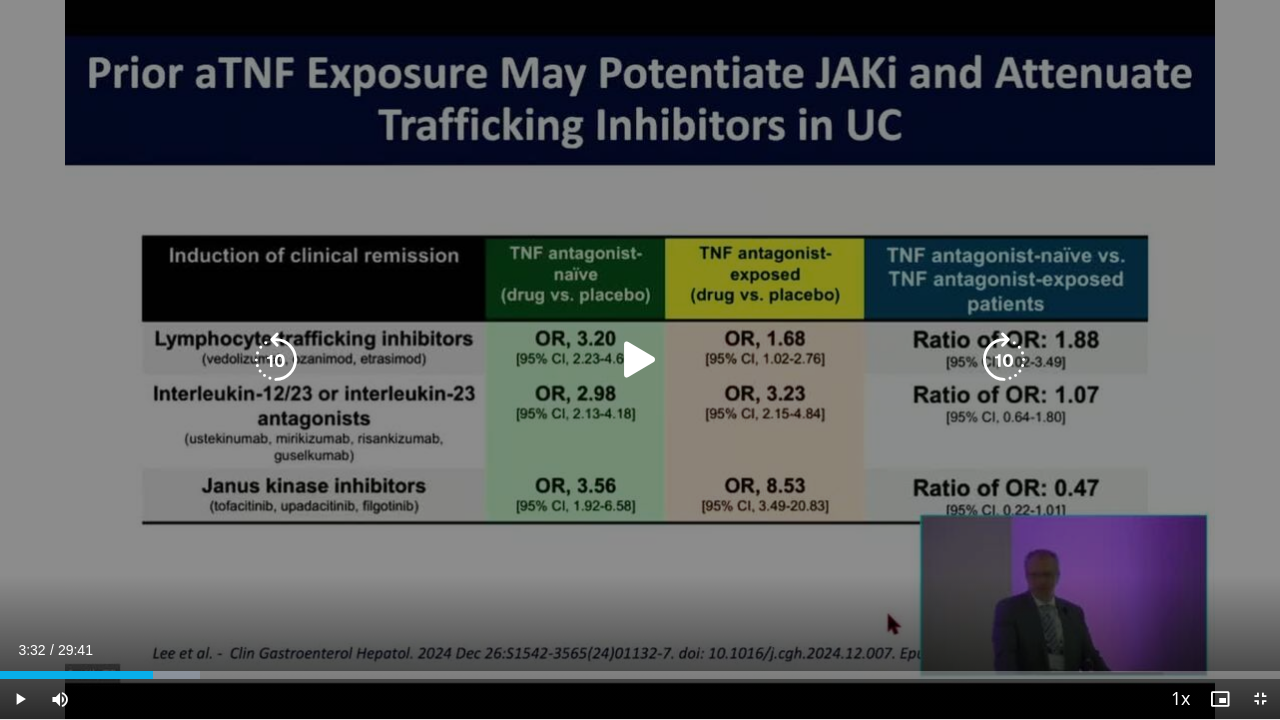 click at bounding box center [640, 360] 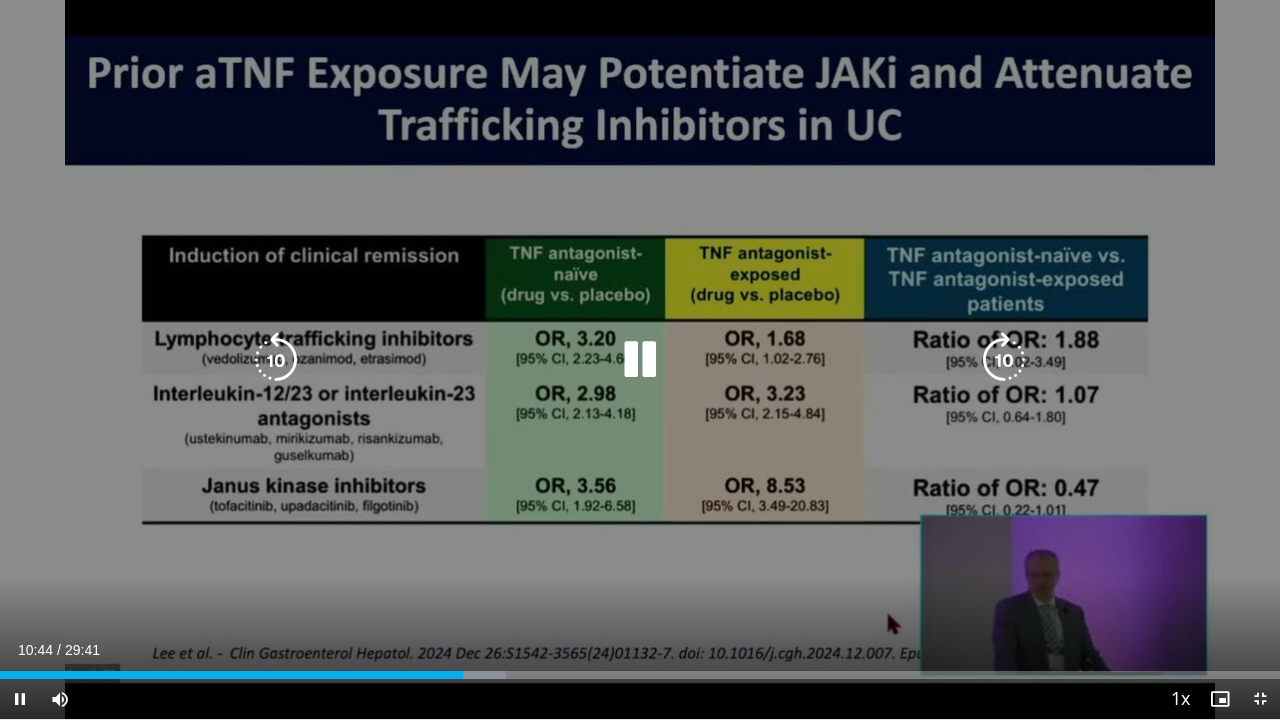 click at bounding box center (640, 360) 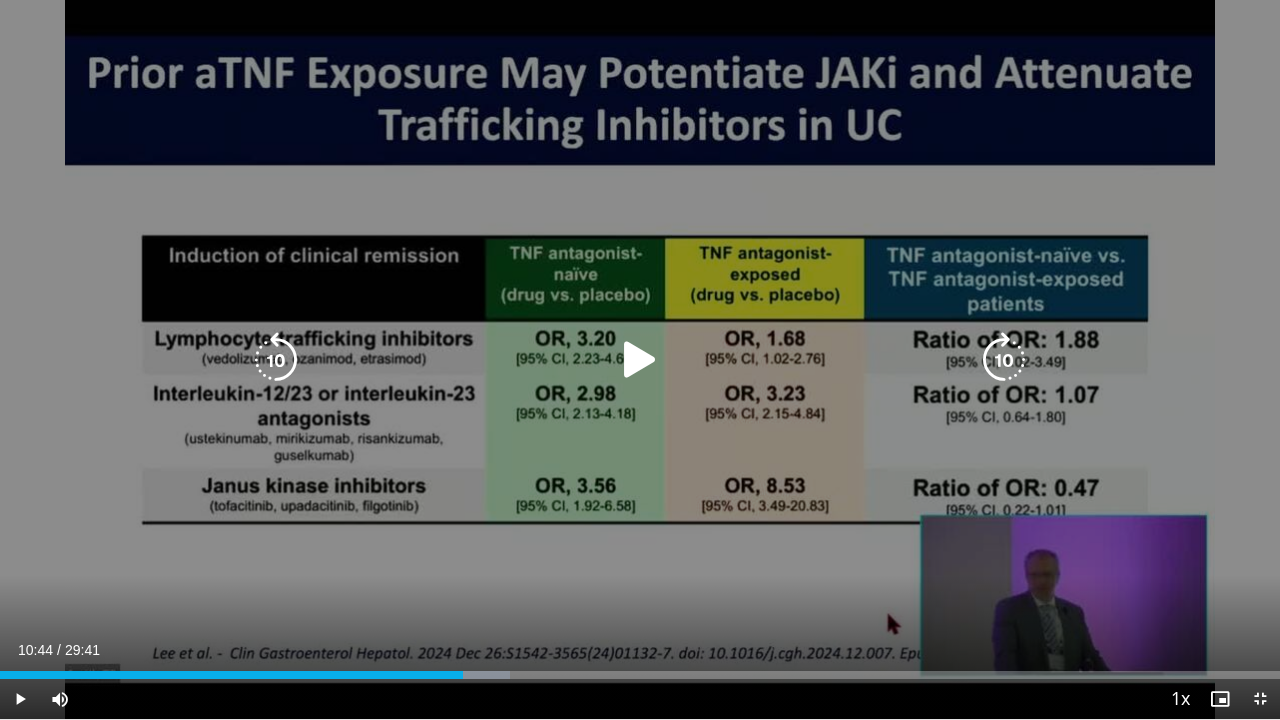 click at bounding box center [640, 360] 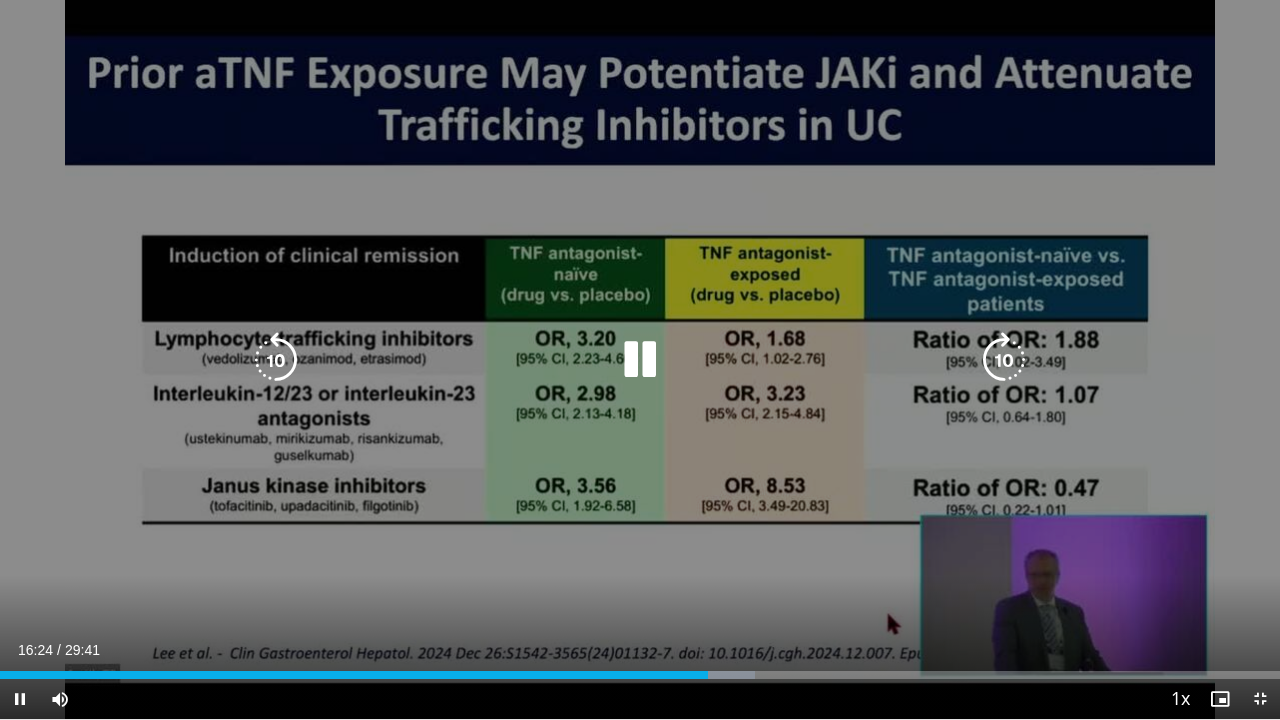 click at bounding box center (640, 360) 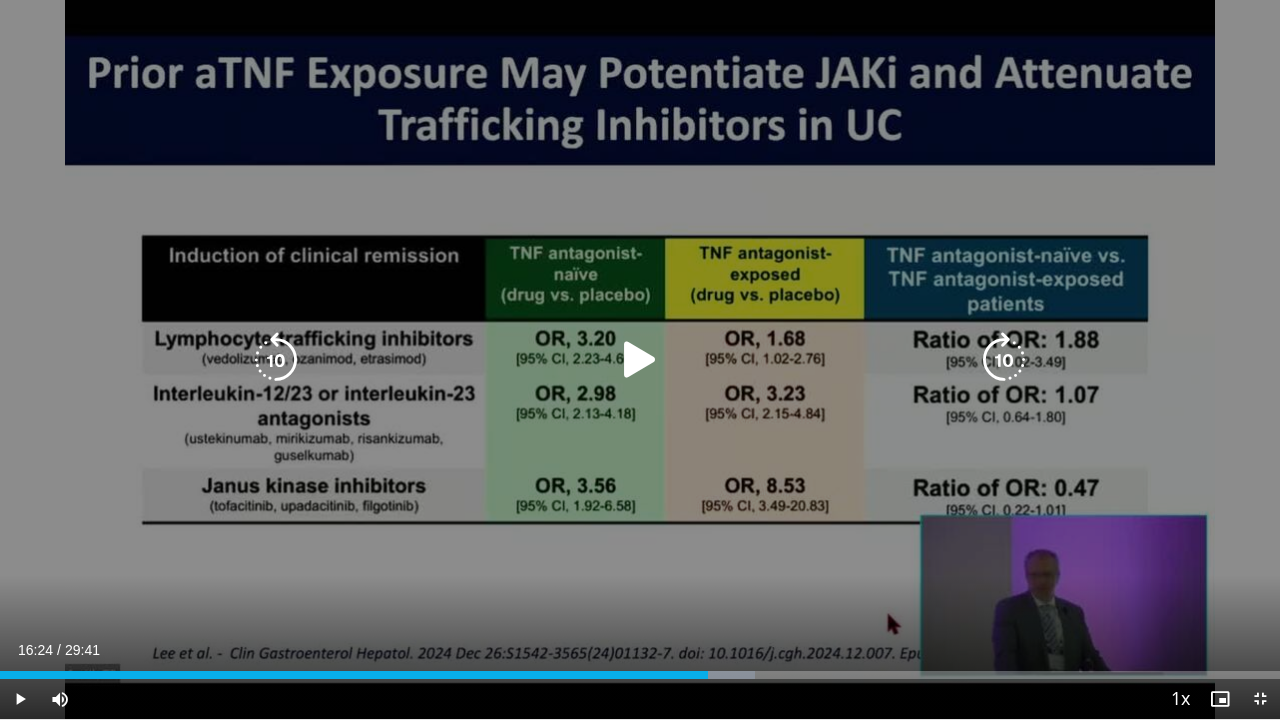 click at bounding box center [640, 360] 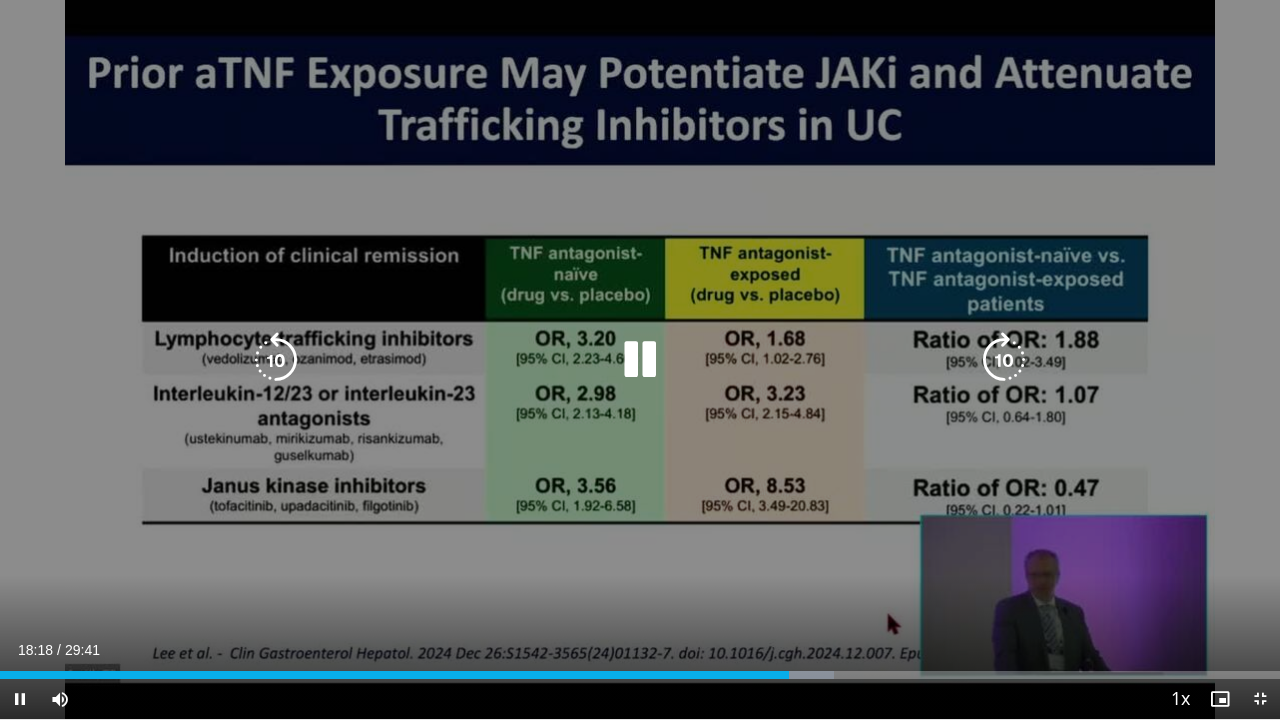 click at bounding box center (640, 360) 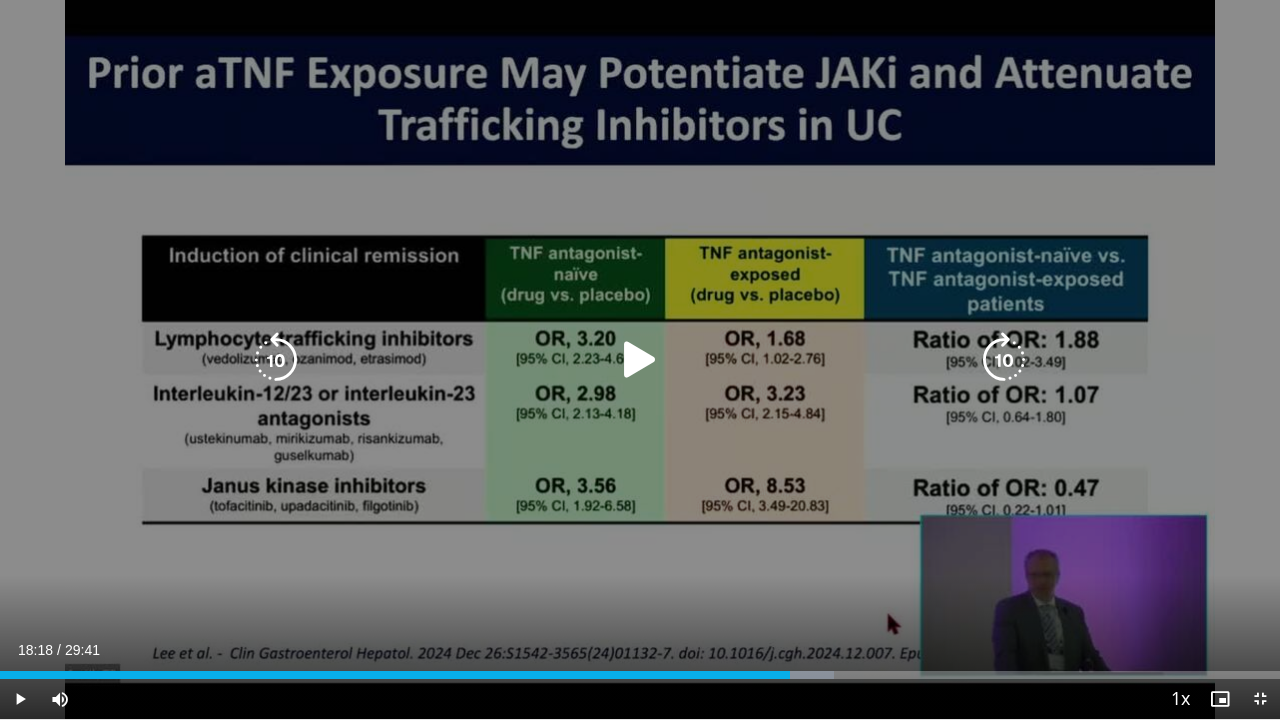 click at bounding box center (640, 360) 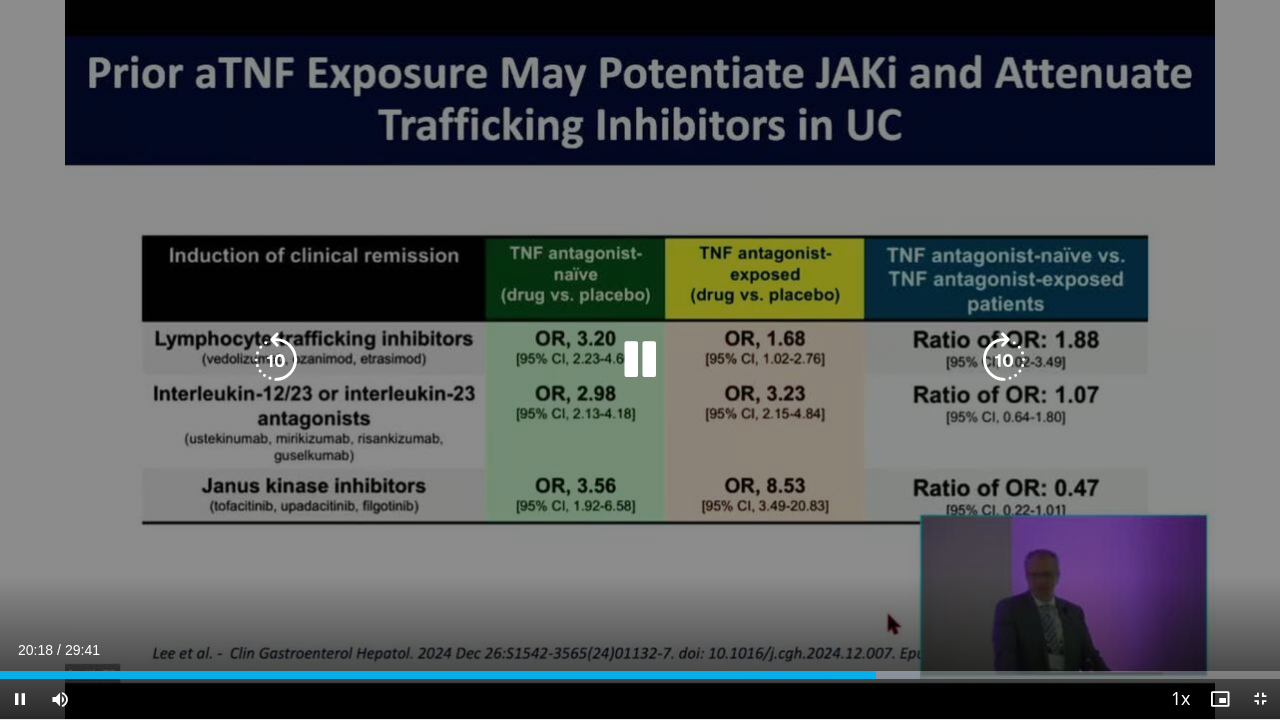 click at bounding box center [640, 360] 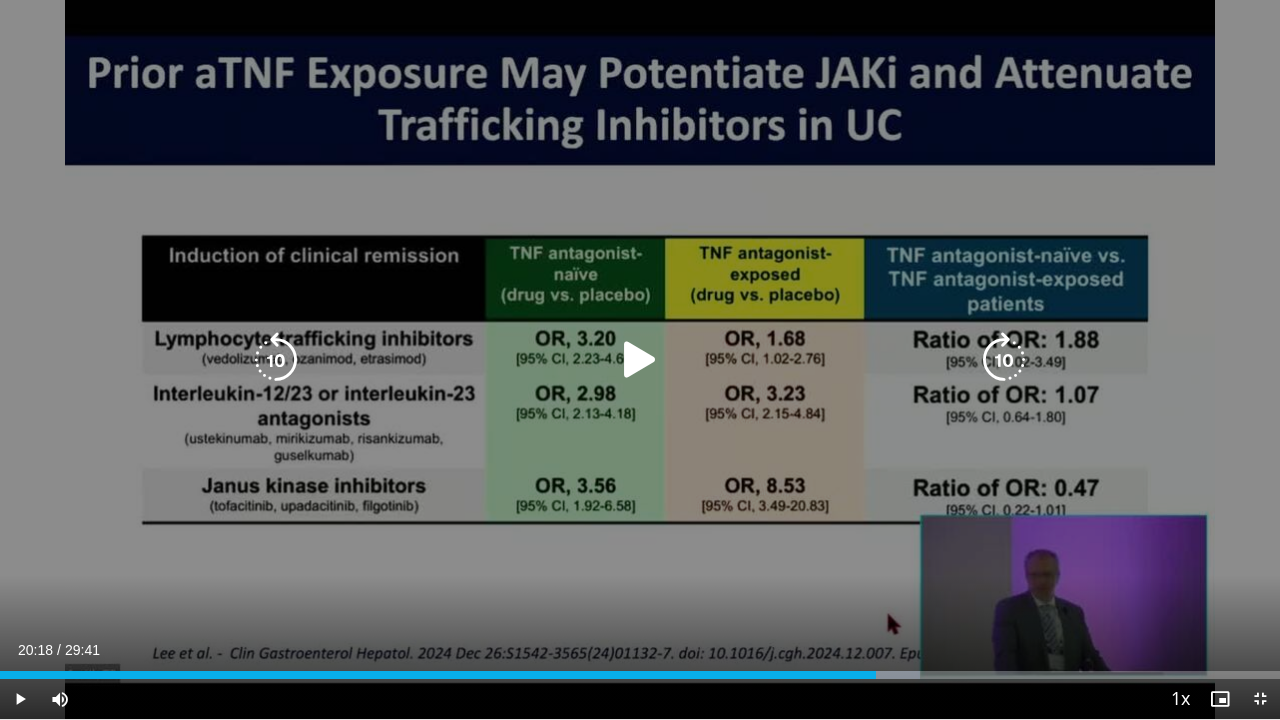click at bounding box center (640, 360) 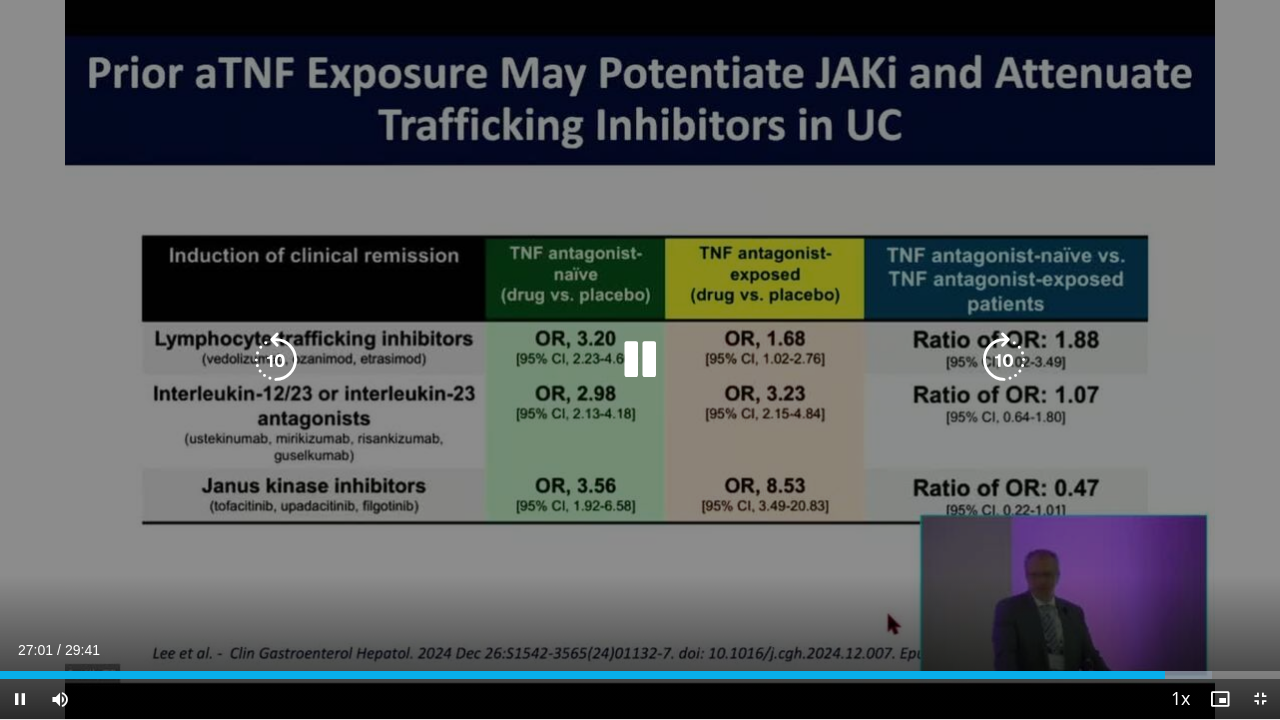 click at bounding box center (640, 360) 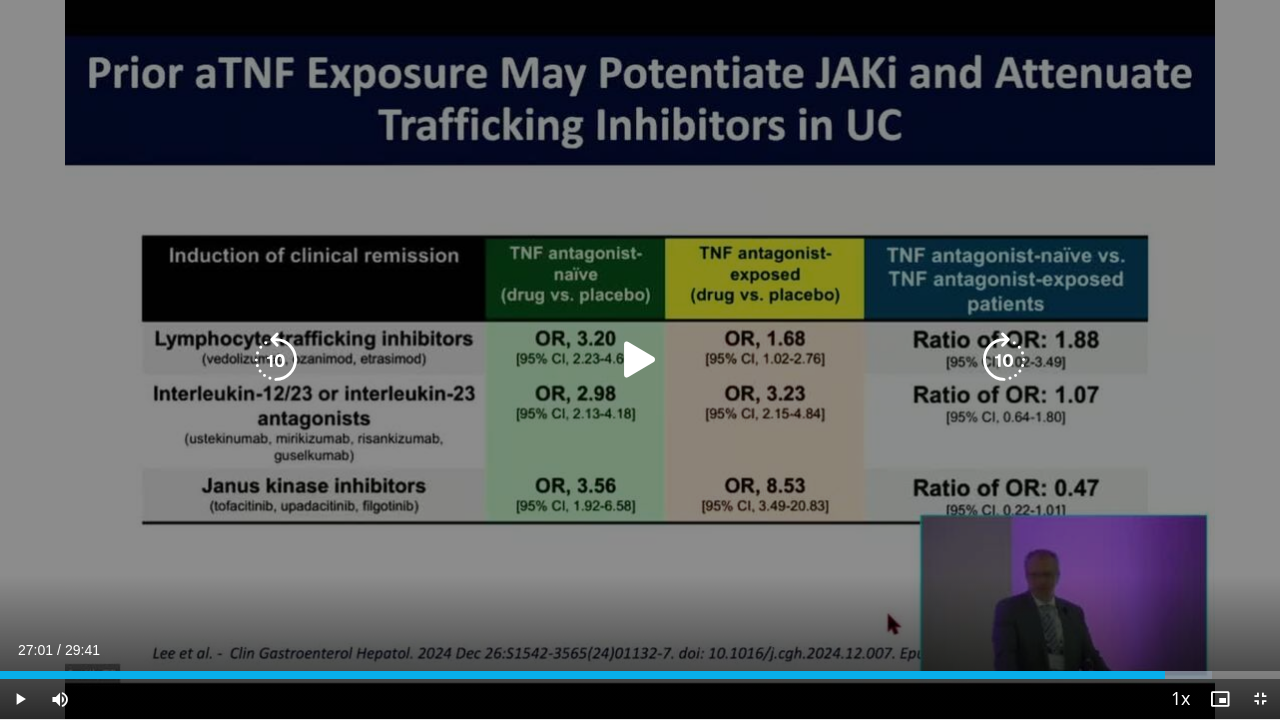 click at bounding box center [640, 360] 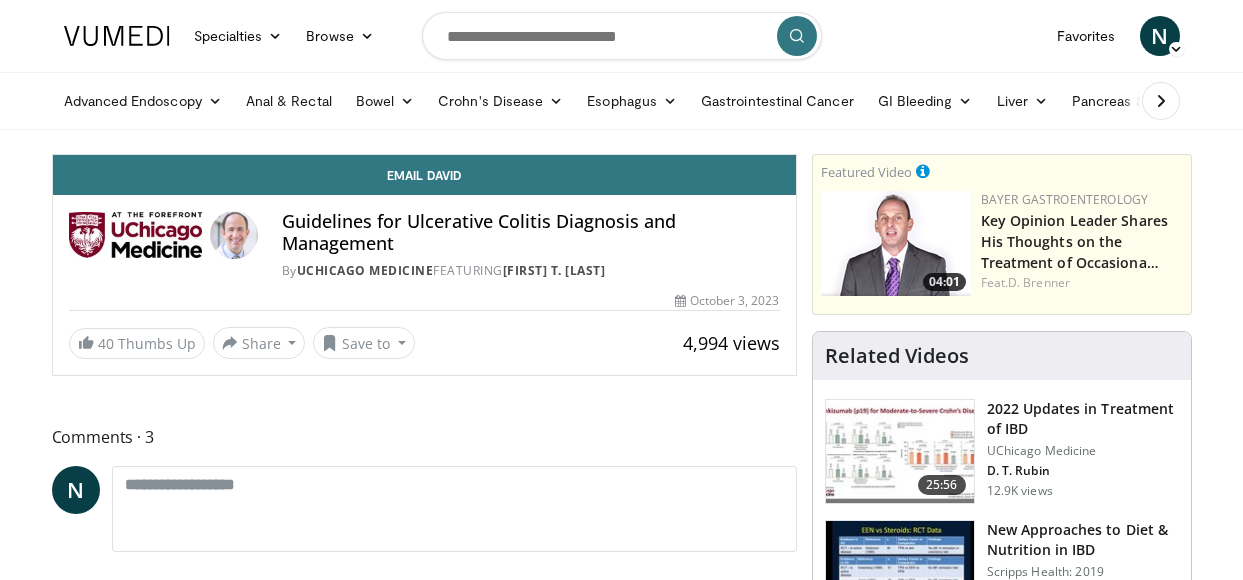 scroll, scrollTop: 0, scrollLeft: 0, axis: both 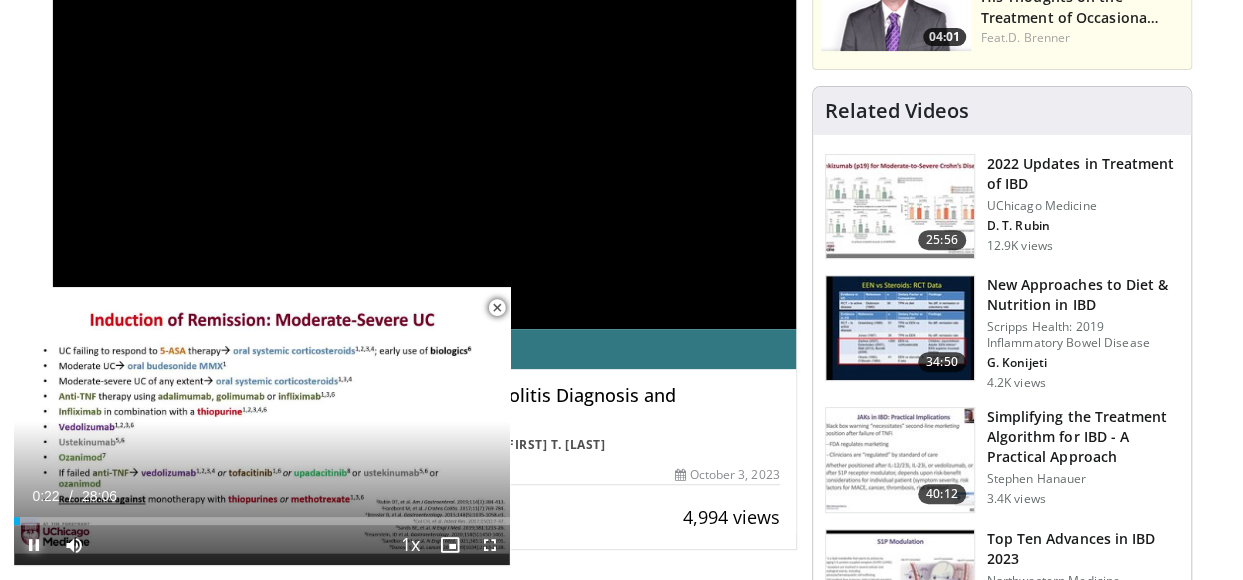 click at bounding box center (34, 545) 